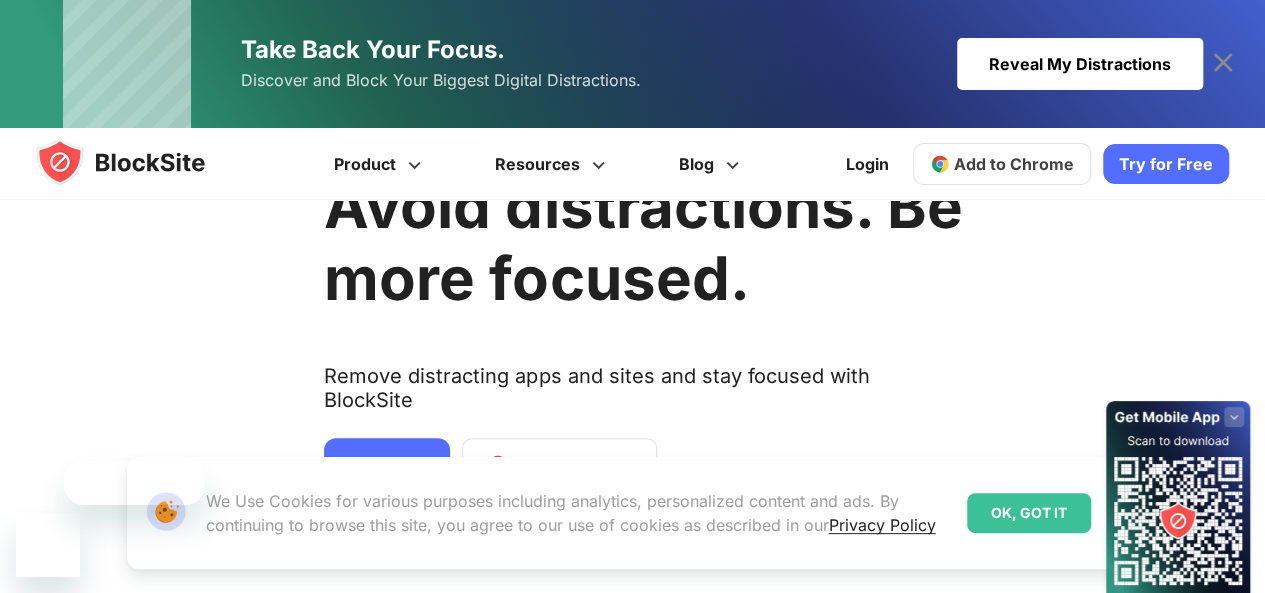 scroll, scrollTop: 100, scrollLeft: 0, axis: vertical 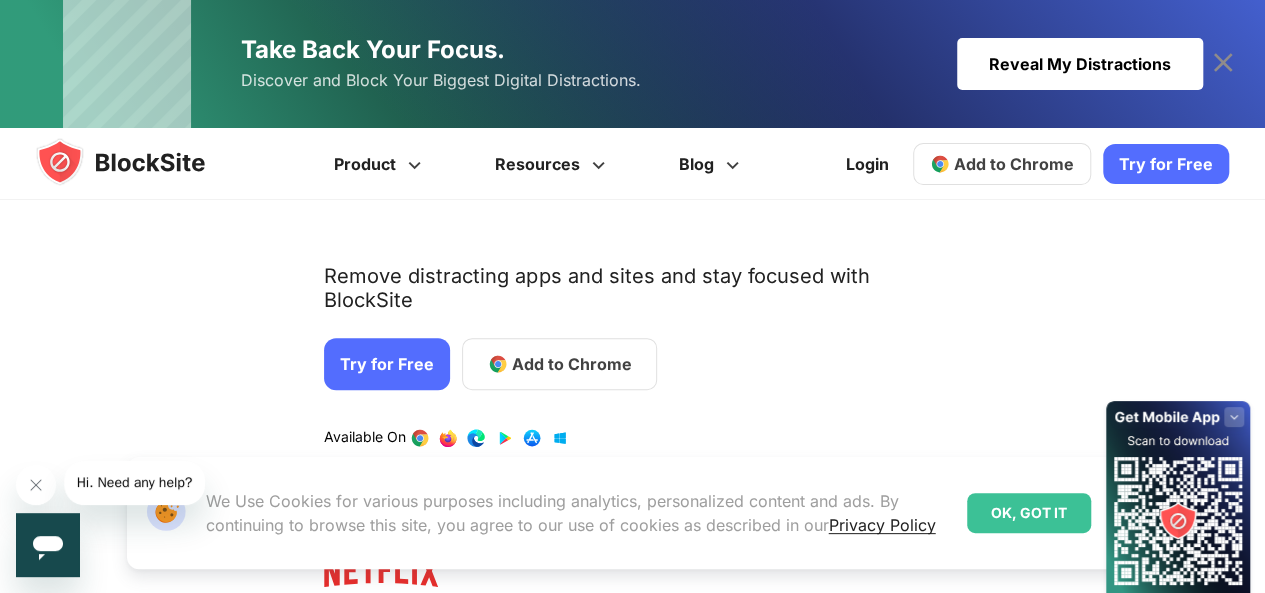 click on "Add to Chrome" at bounding box center (559, 364) 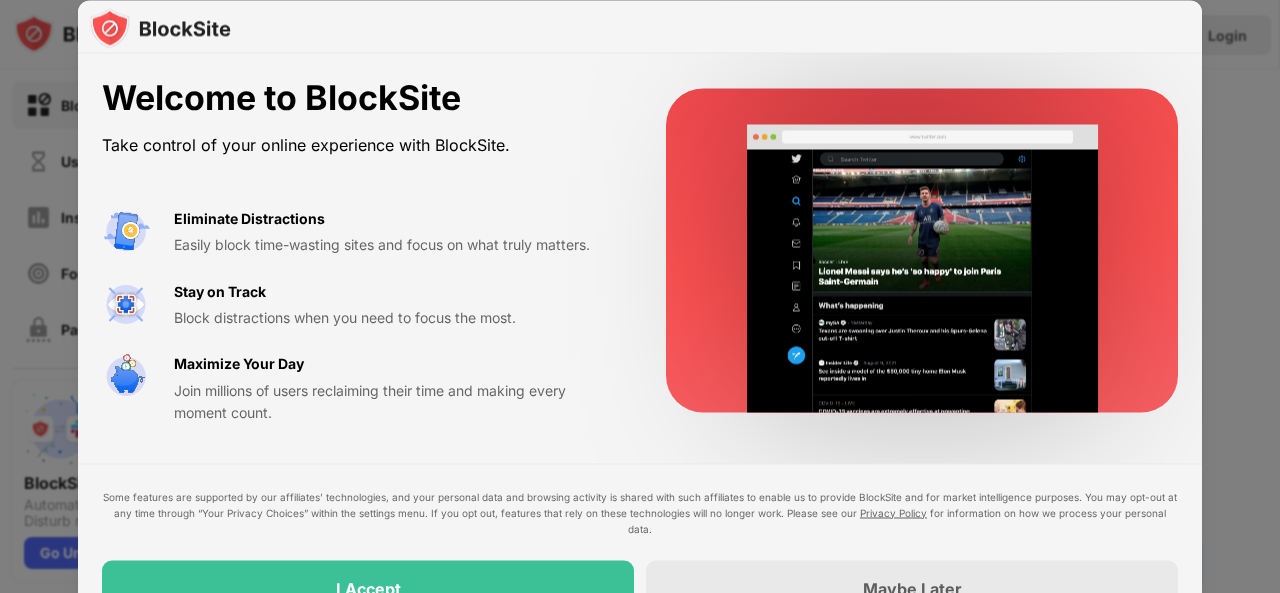 scroll, scrollTop: 0, scrollLeft: 0, axis: both 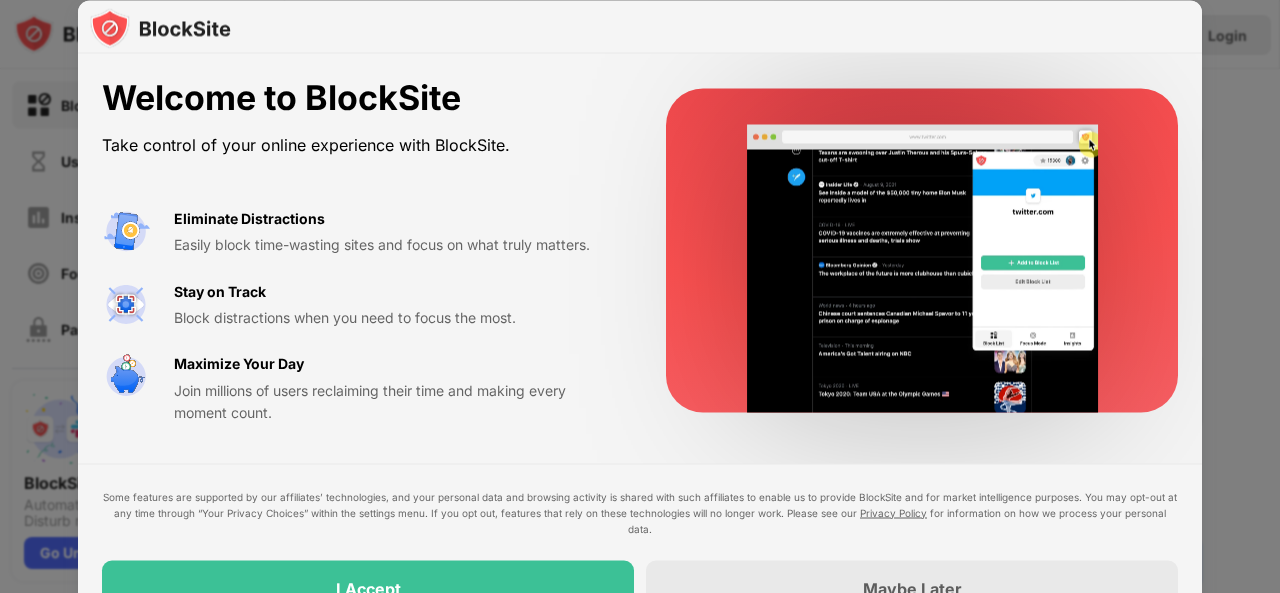click at bounding box center (640, 296) 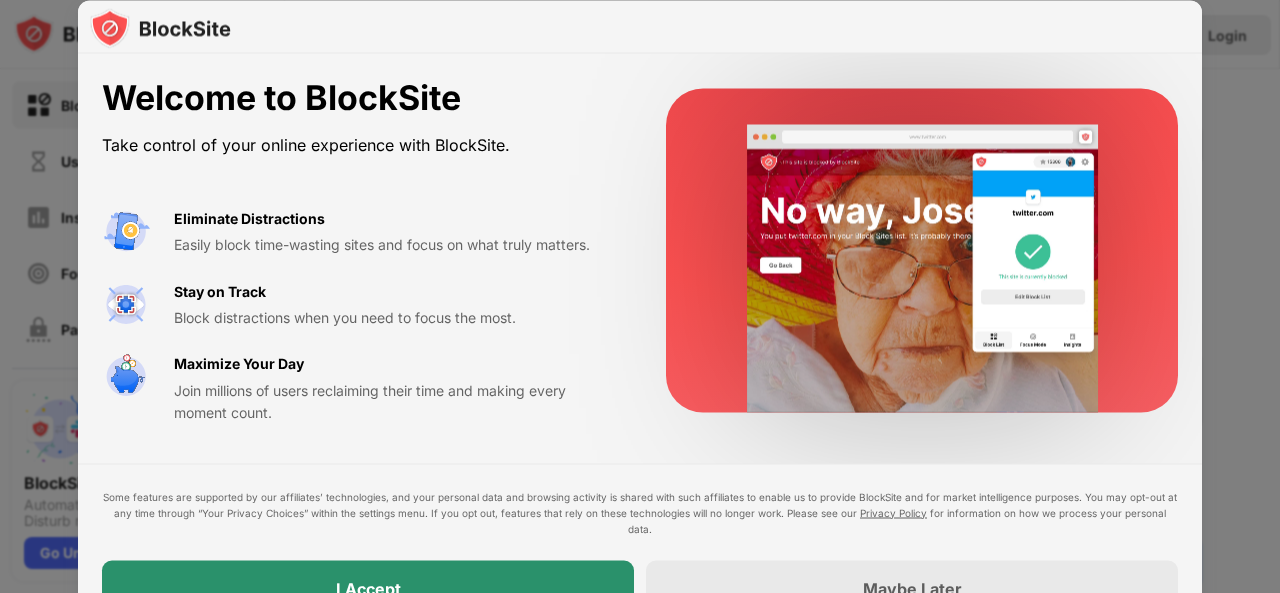 click on "I Accept" at bounding box center (368, 588) 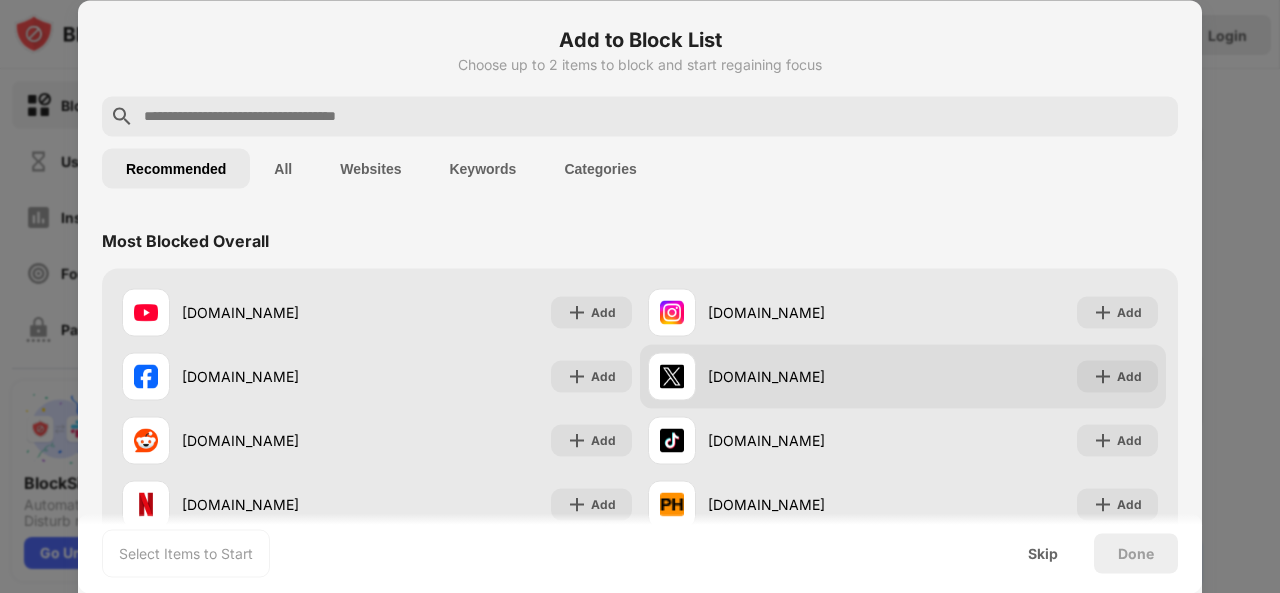 scroll, scrollTop: 200, scrollLeft: 0, axis: vertical 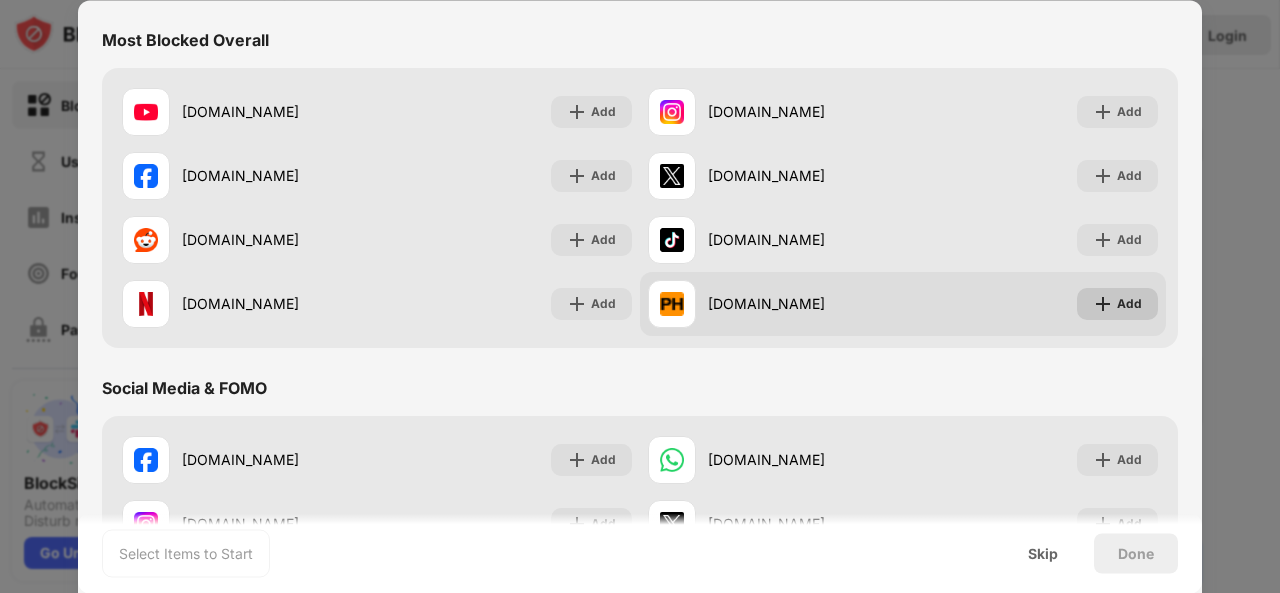 click at bounding box center [1103, 304] 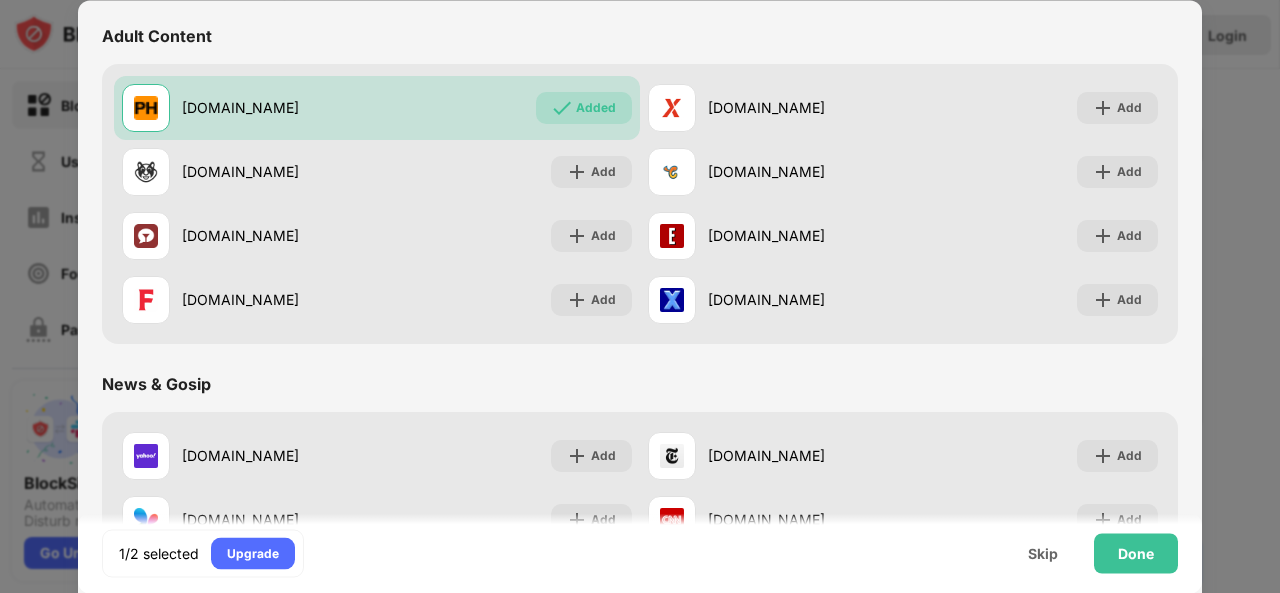 scroll, scrollTop: 800, scrollLeft: 0, axis: vertical 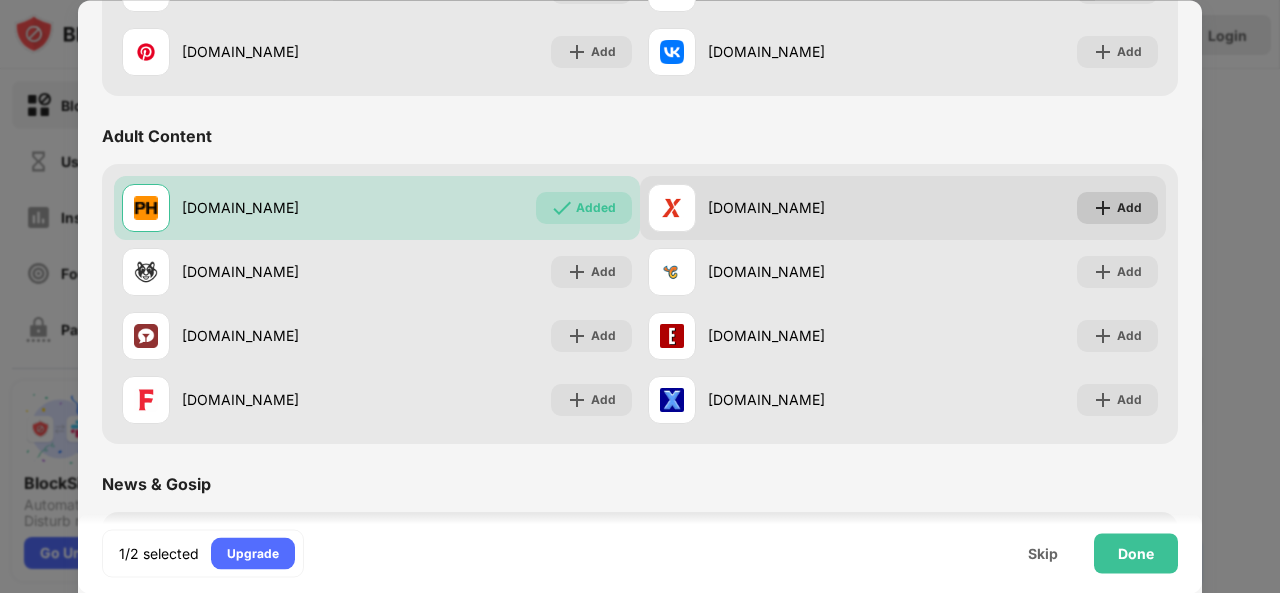 click on "Add" at bounding box center [1117, 208] 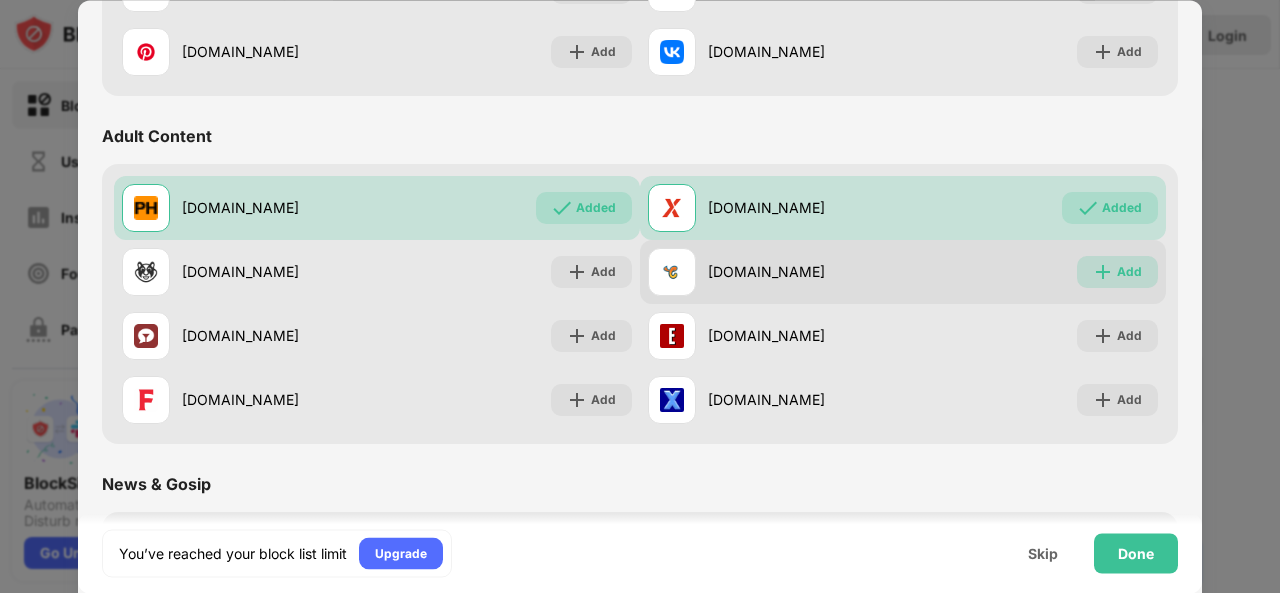 click on "Add" at bounding box center [1117, 272] 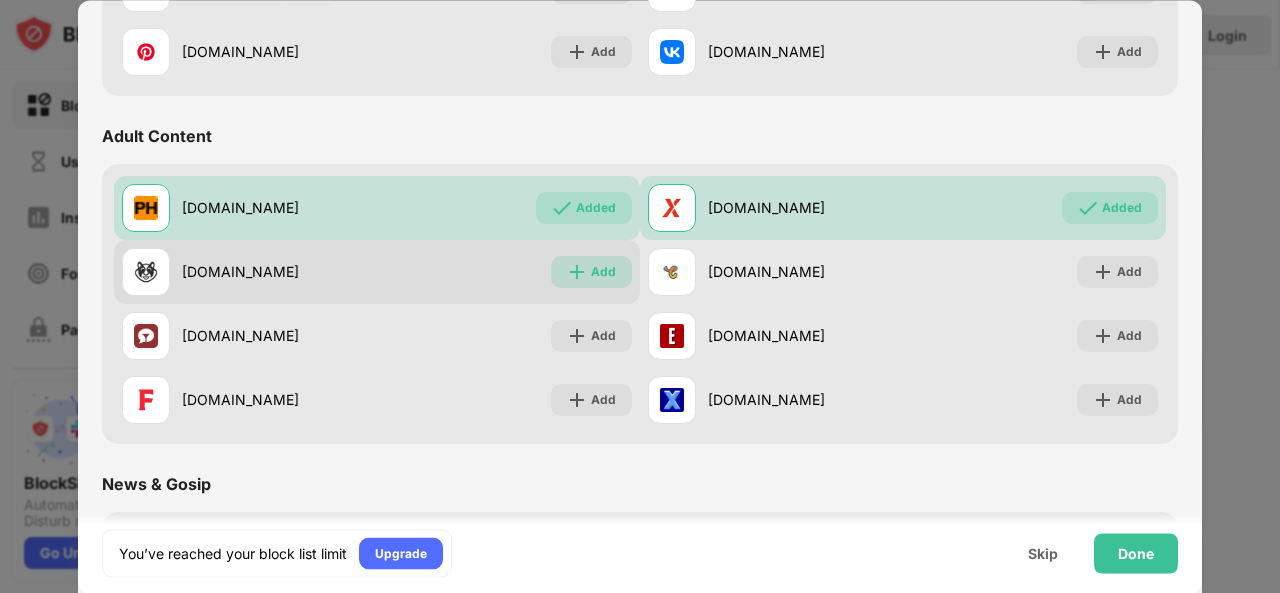 click on "Add" at bounding box center [591, 272] 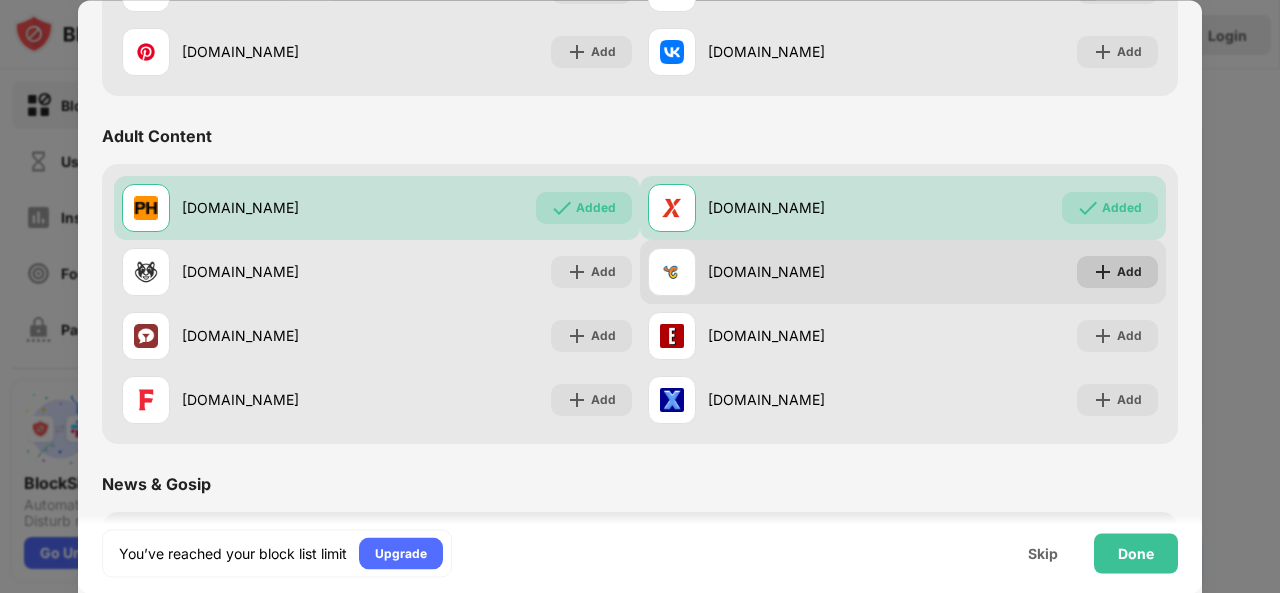 click at bounding box center [1103, 272] 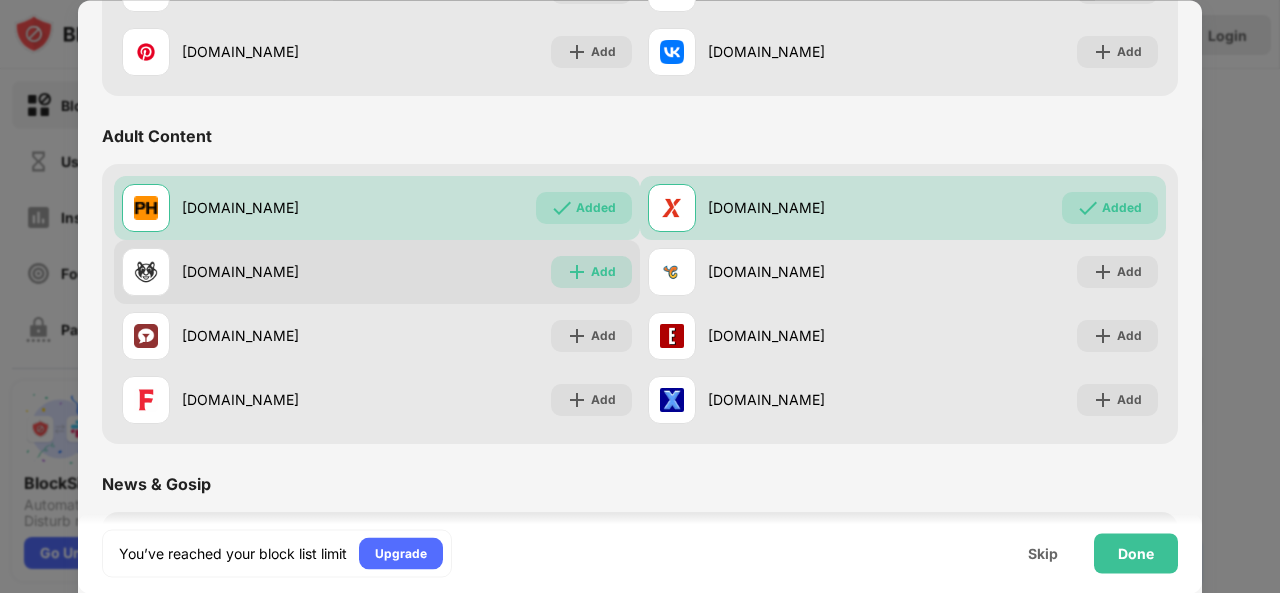click at bounding box center (577, 272) 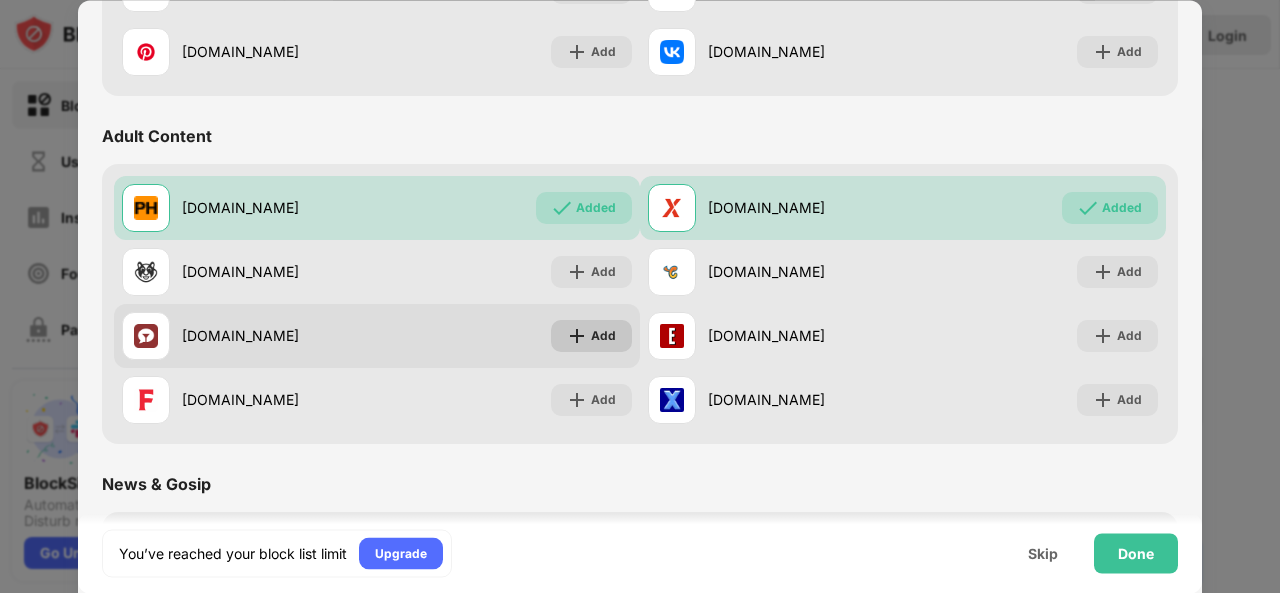 click on "Add" at bounding box center (603, 336) 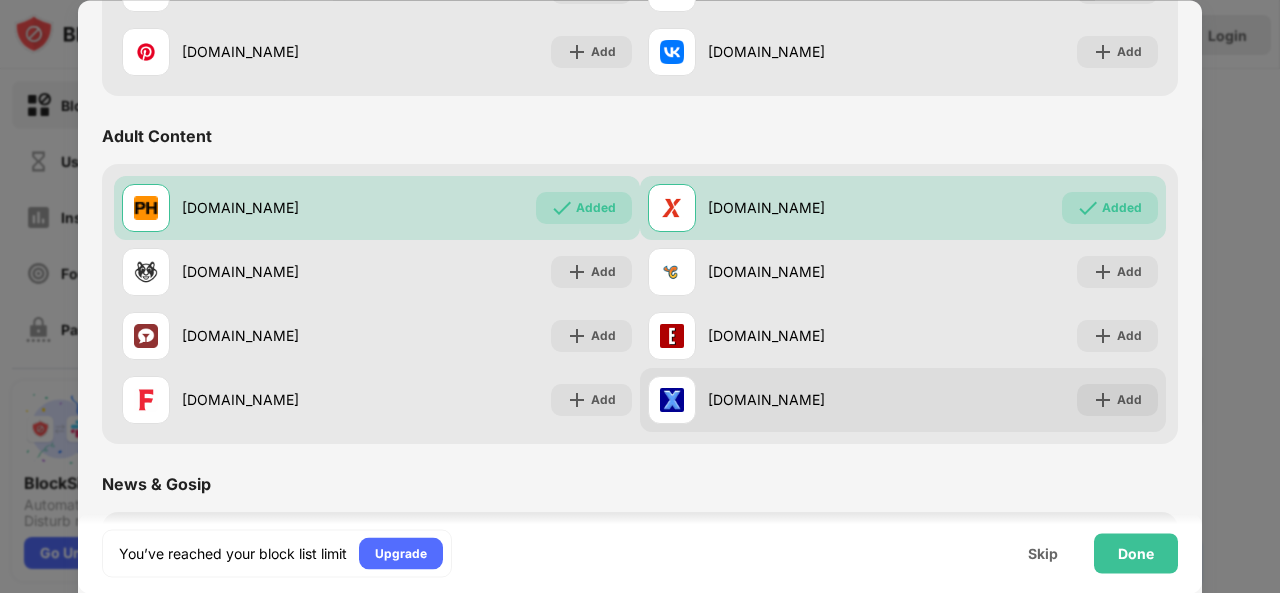 click on "xnxx.com Add" at bounding box center (903, 400) 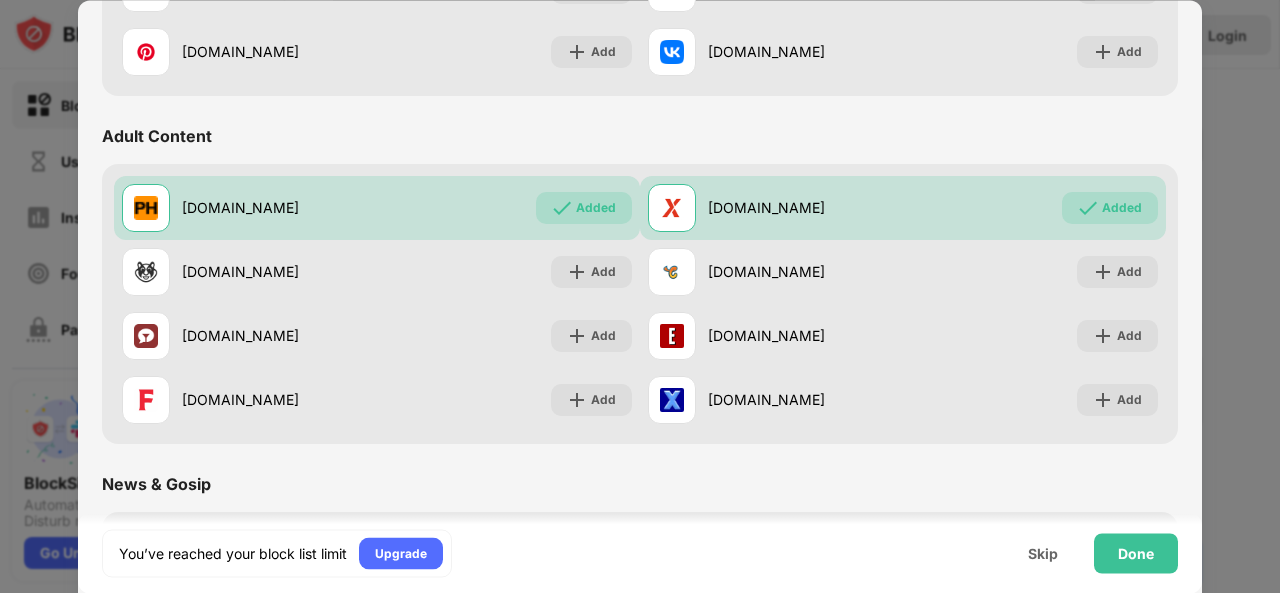 click on "pornhub.com Added xvideos.com Added xhamster.com Add chaturbate.com Add stripchat.com Add eporner.com Add dmm.co.jp Add xnxx.com Add" at bounding box center (640, 304) 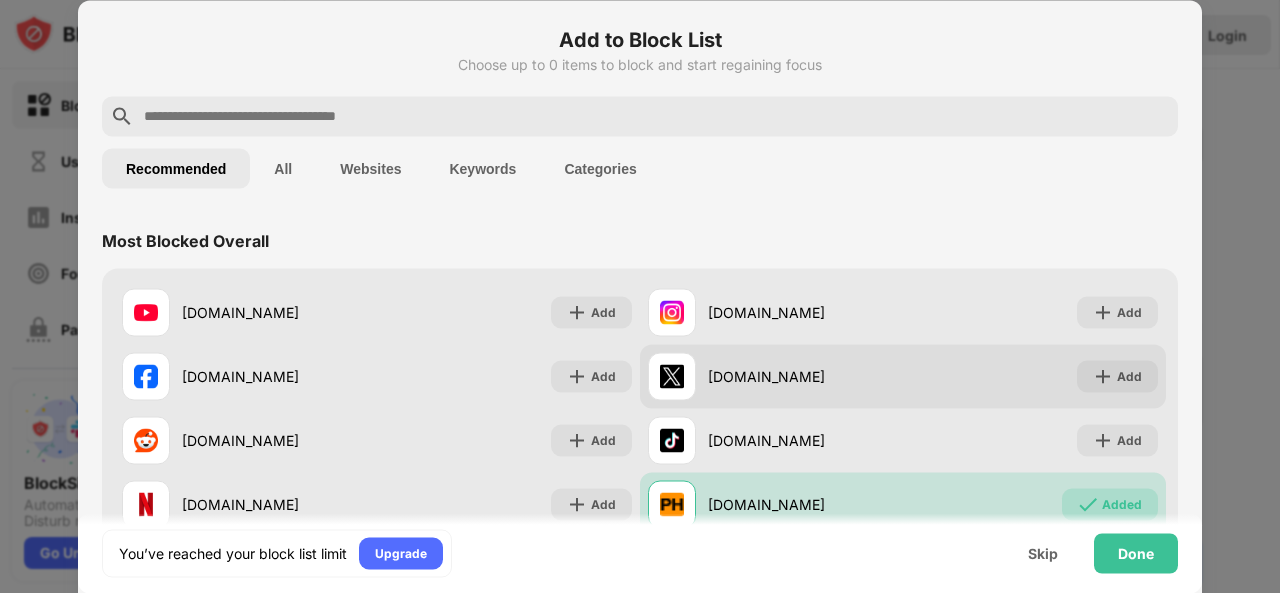 scroll, scrollTop: 100, scrollLeft: 0, axis: vertical 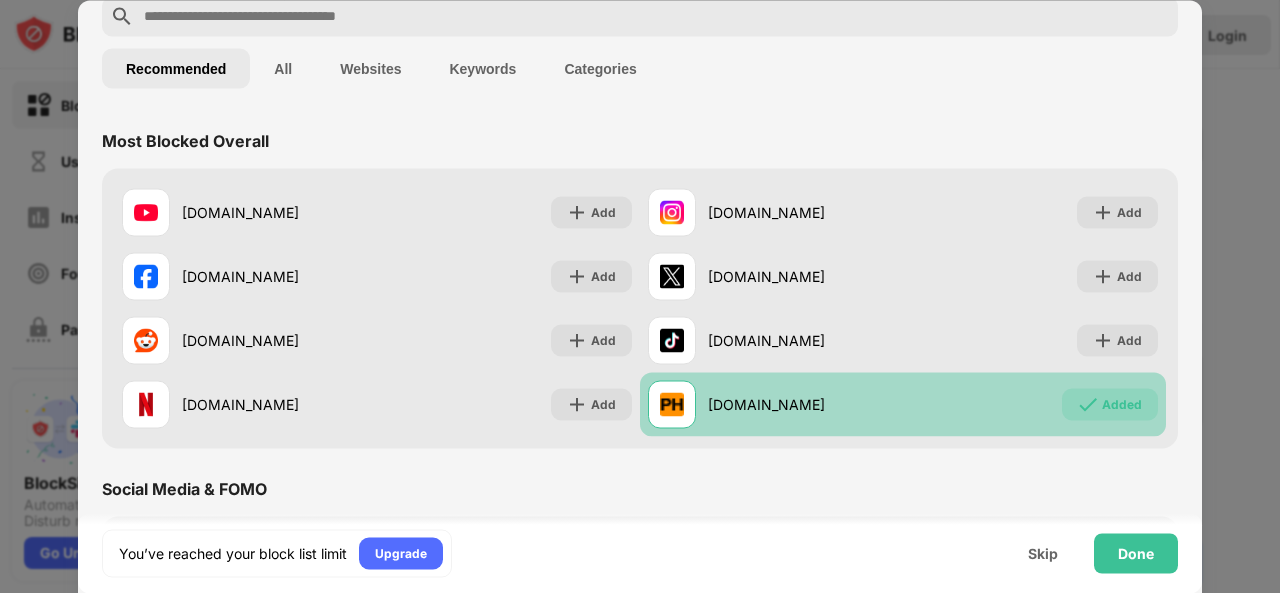 click on "Added" at bounding box center (1110, 404) 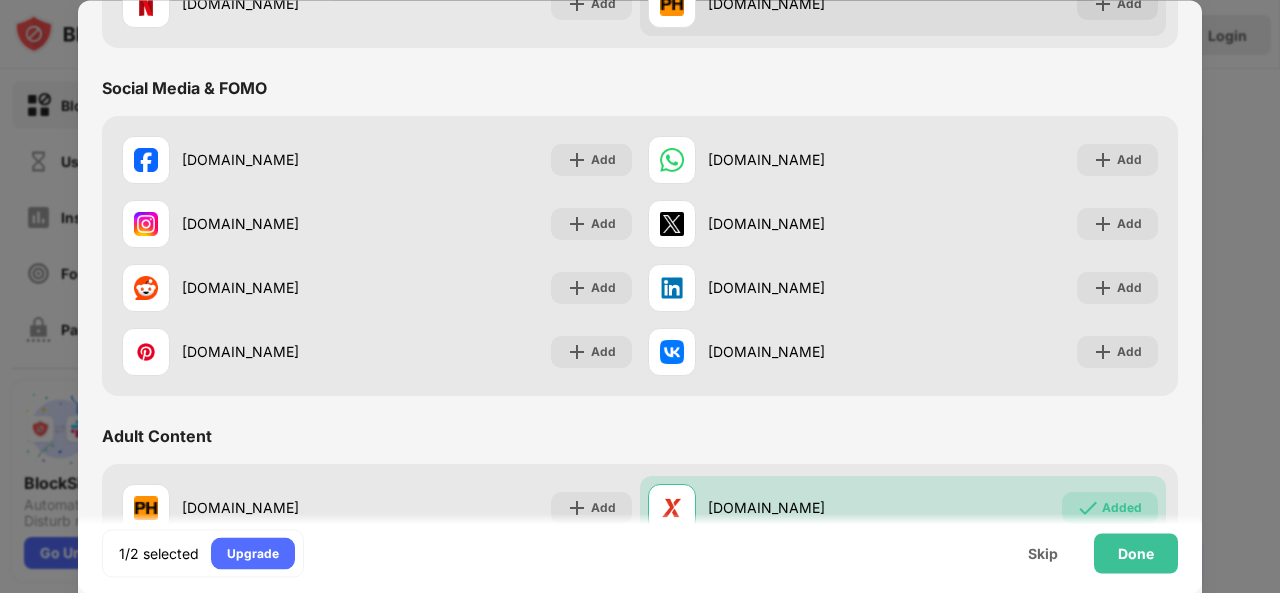 scroll, scrollTop: 800, scrollLeft: 0, axis: vertical 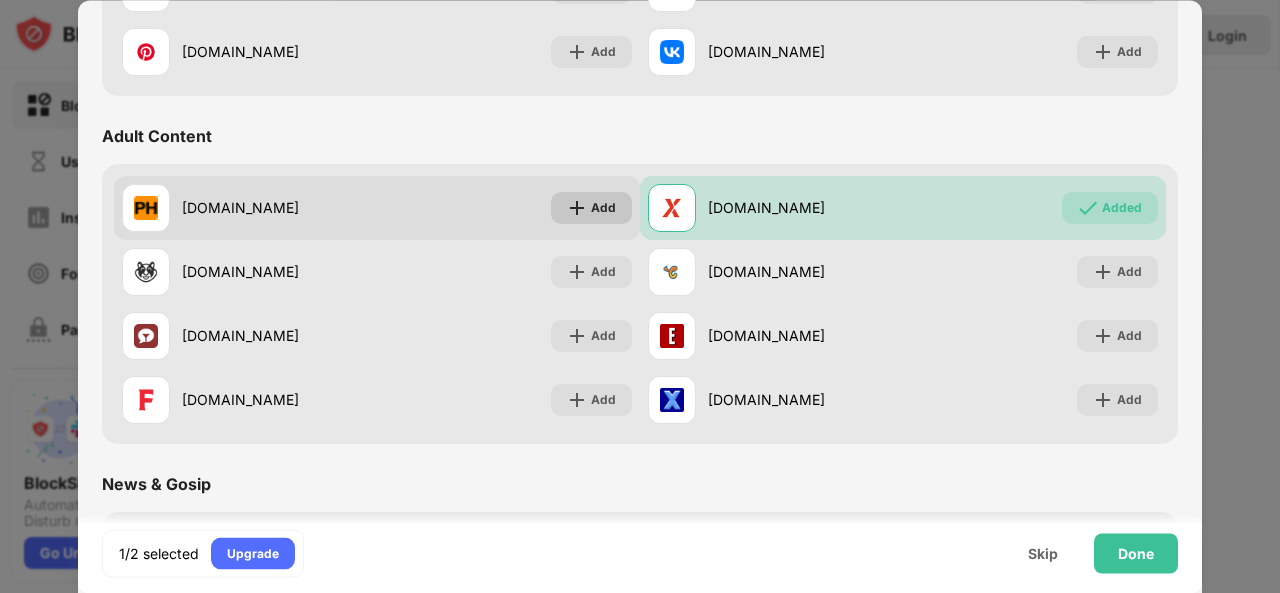 click on "Add" at bounding box center [591, 208] 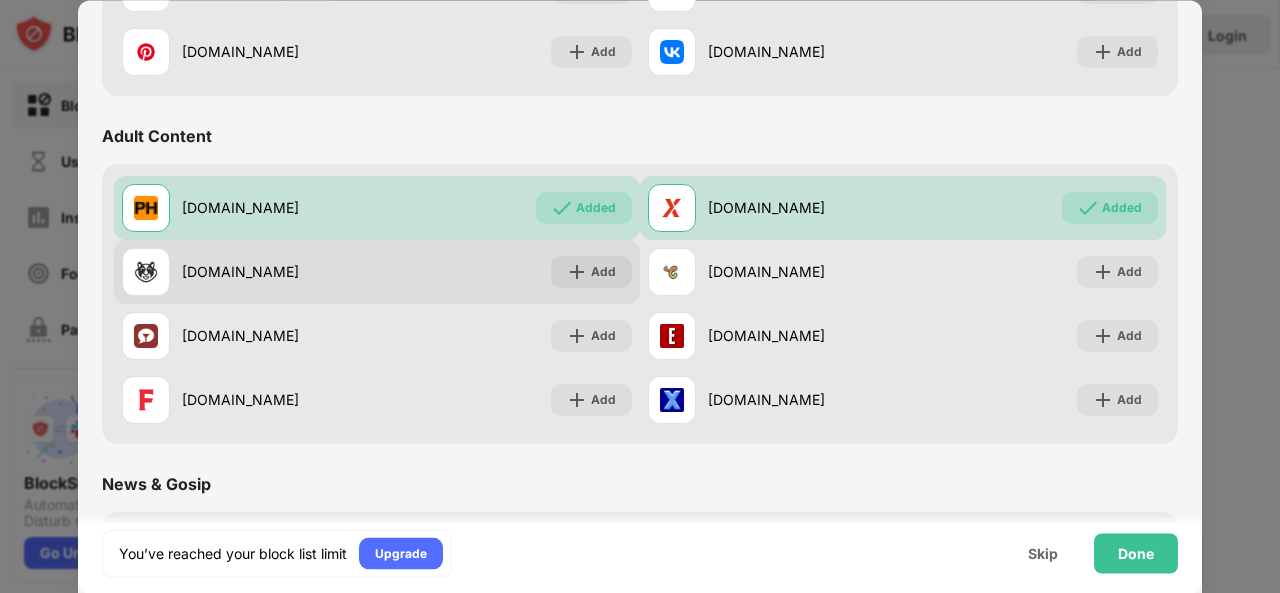 click at bounding box center [577, 272] 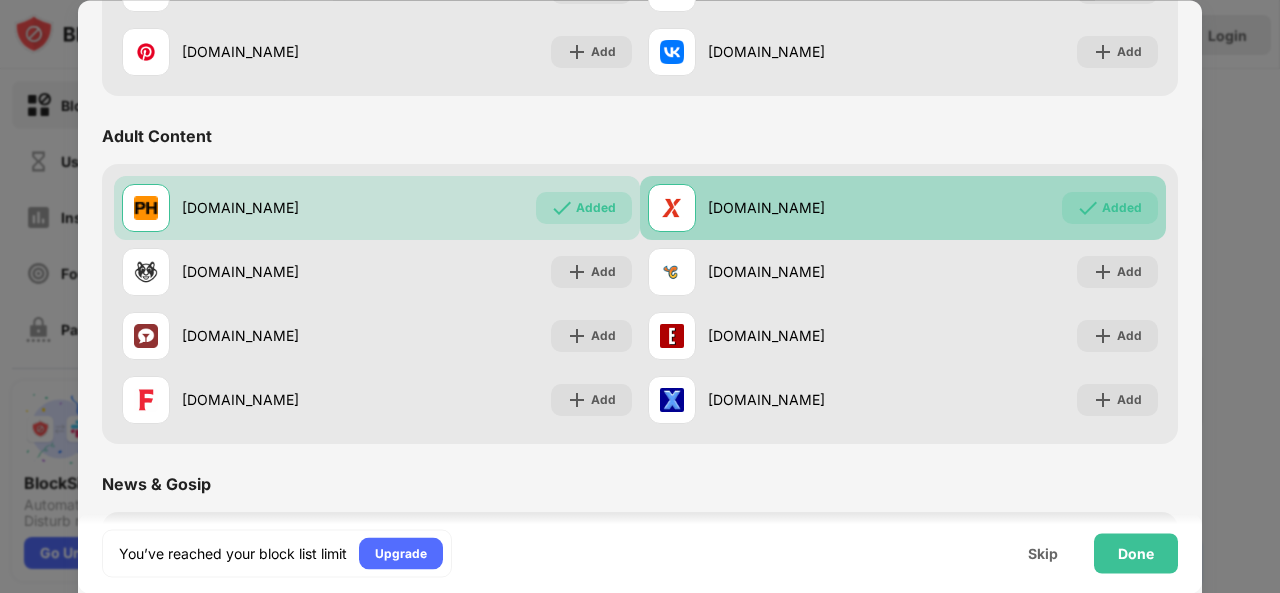 click at bounding box center [1088, 208] 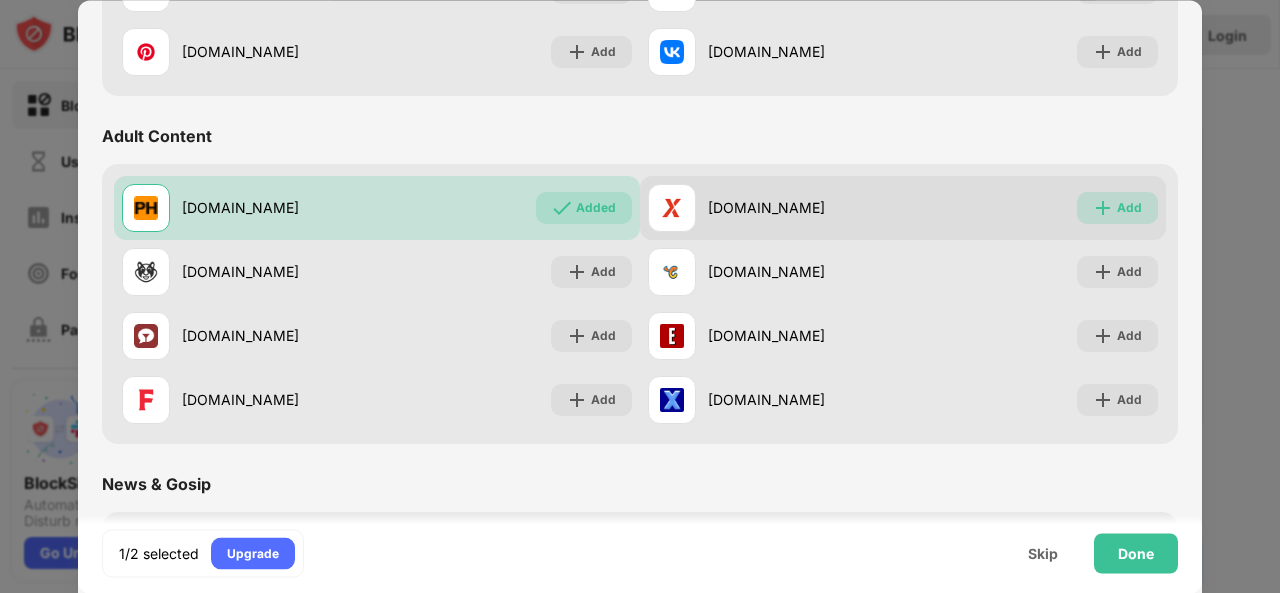 click on "Add" at bounding box center [1117, 208] 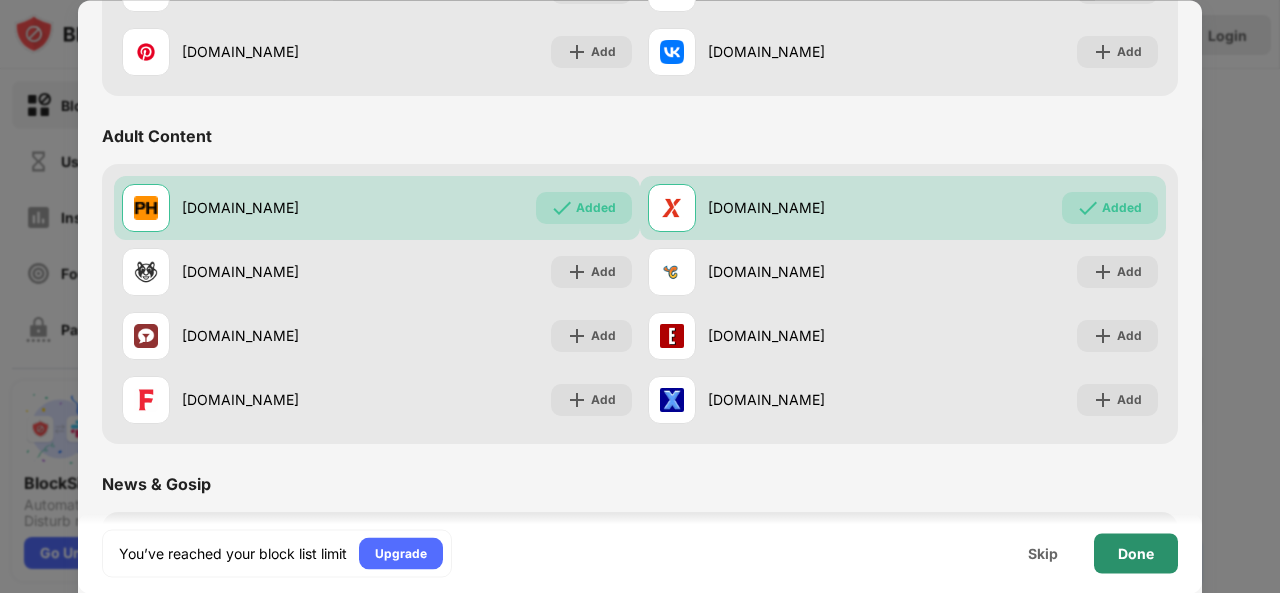 click on "Done" at bounding box center [1136, 553] 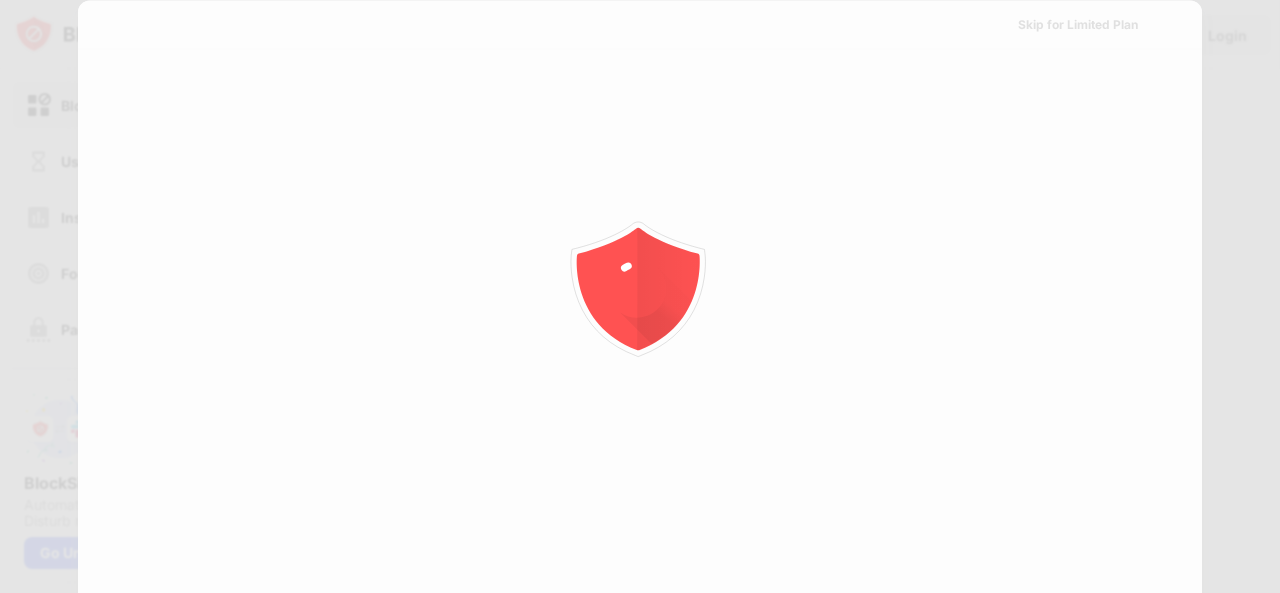 scroll, scrollTop: 0, scrollLeft: 0, axis: both 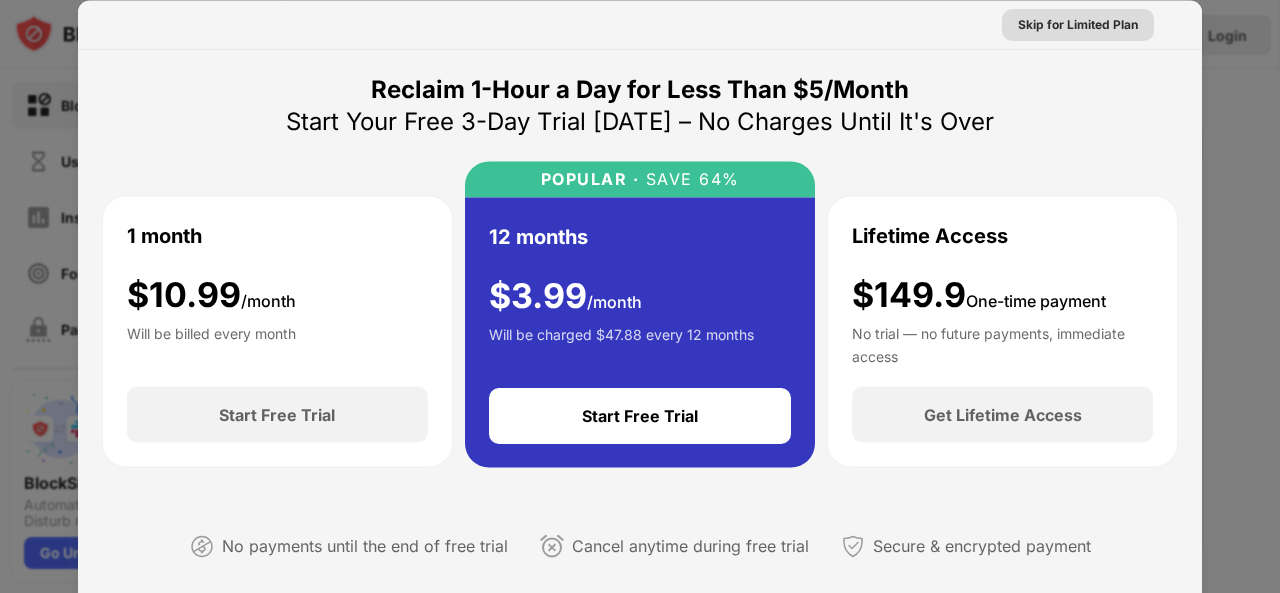 click on "Skip for Limited Plan" at bounding box center [1078, 24] 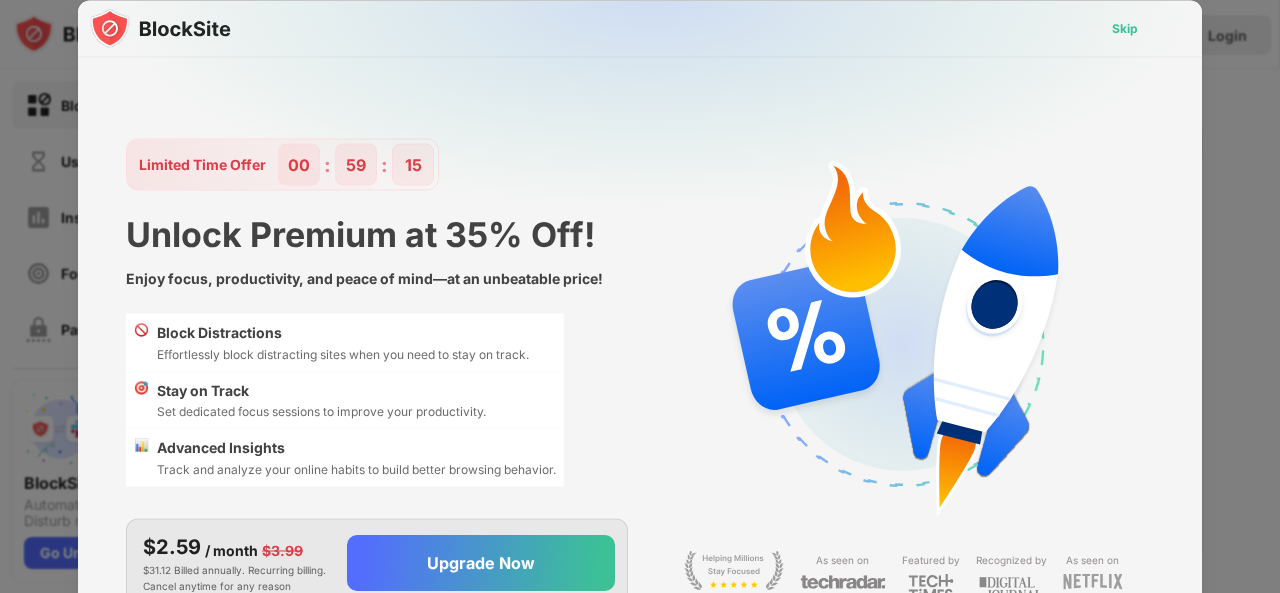 click on "Skip" at bounding box center [1125, 28] 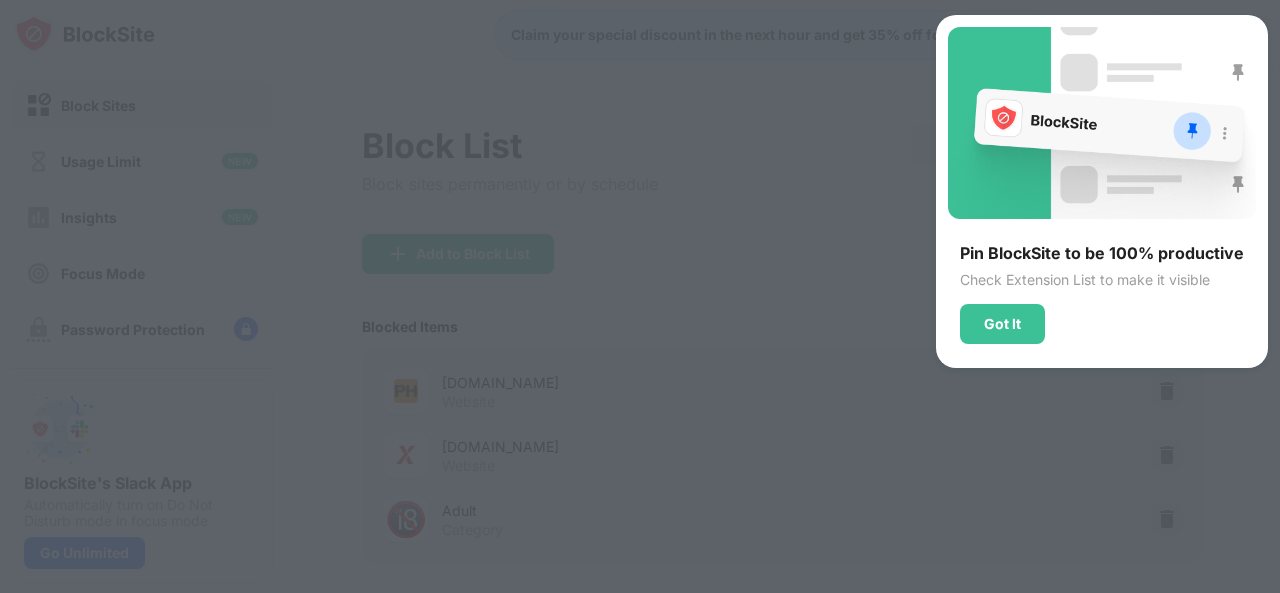 click at bounding box center [640, 296] 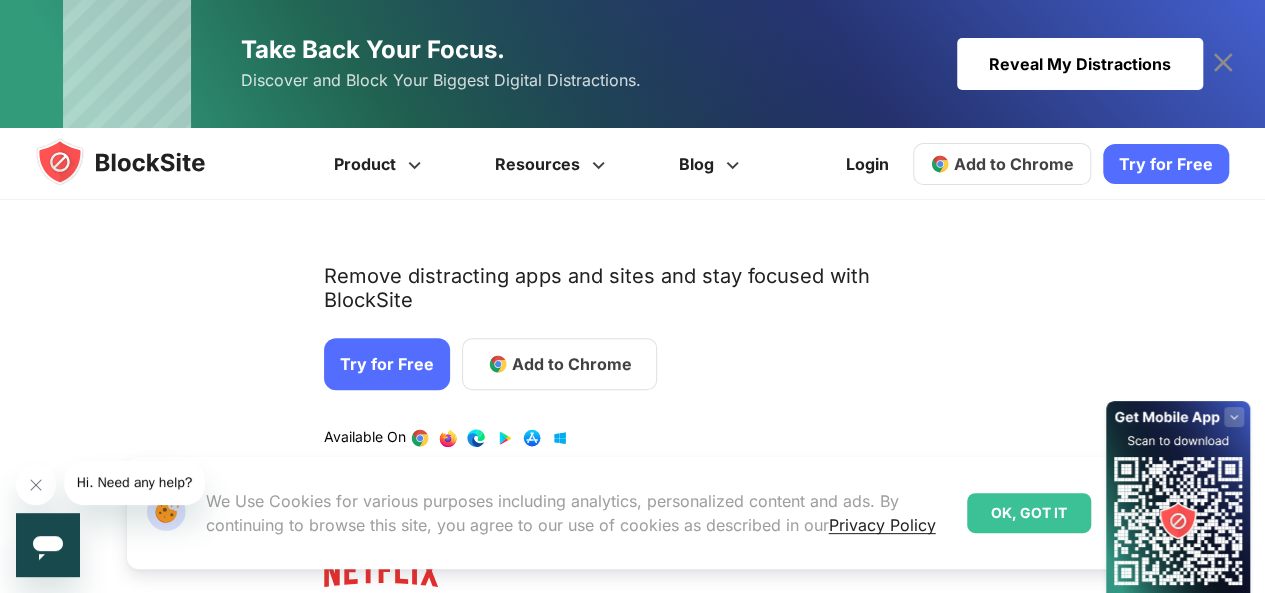 scroll, scrollTop: 300, scrollLeft: 0, axis: vertical 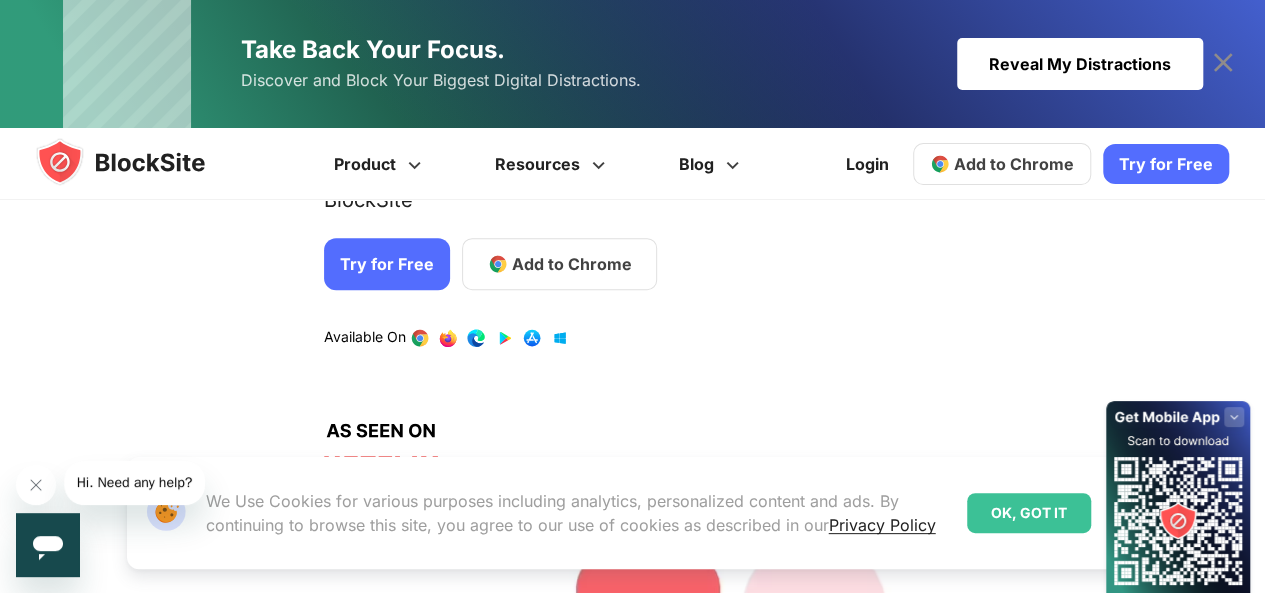 click on "Avoid distractions. Be more focused.
Remove distracting apps and sites and stay focused with BlockSite
Try for Free
Add to Chrome
Download on AppStore
Download on Google Play
Available On" at bounding box center [643, 210] 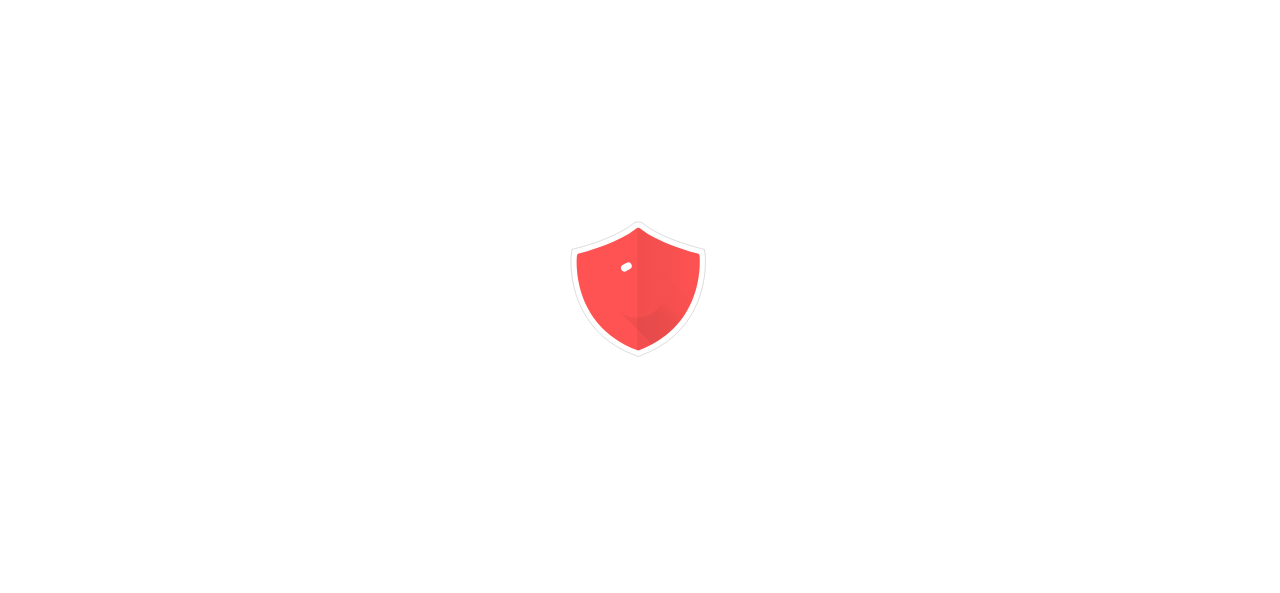 scroll, scrollTop: 0, scrollLeft: 0, axis: both 